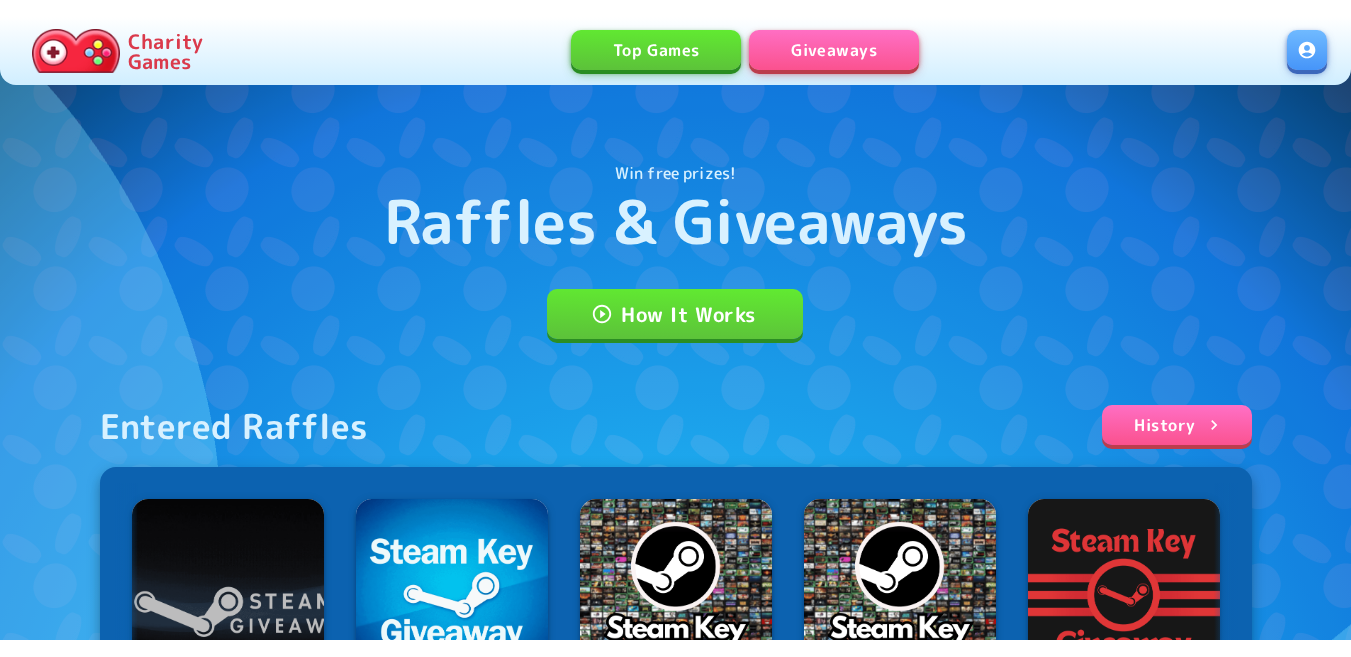 scroll, scrollTop: 0, scrollLeft: 0, axis: both 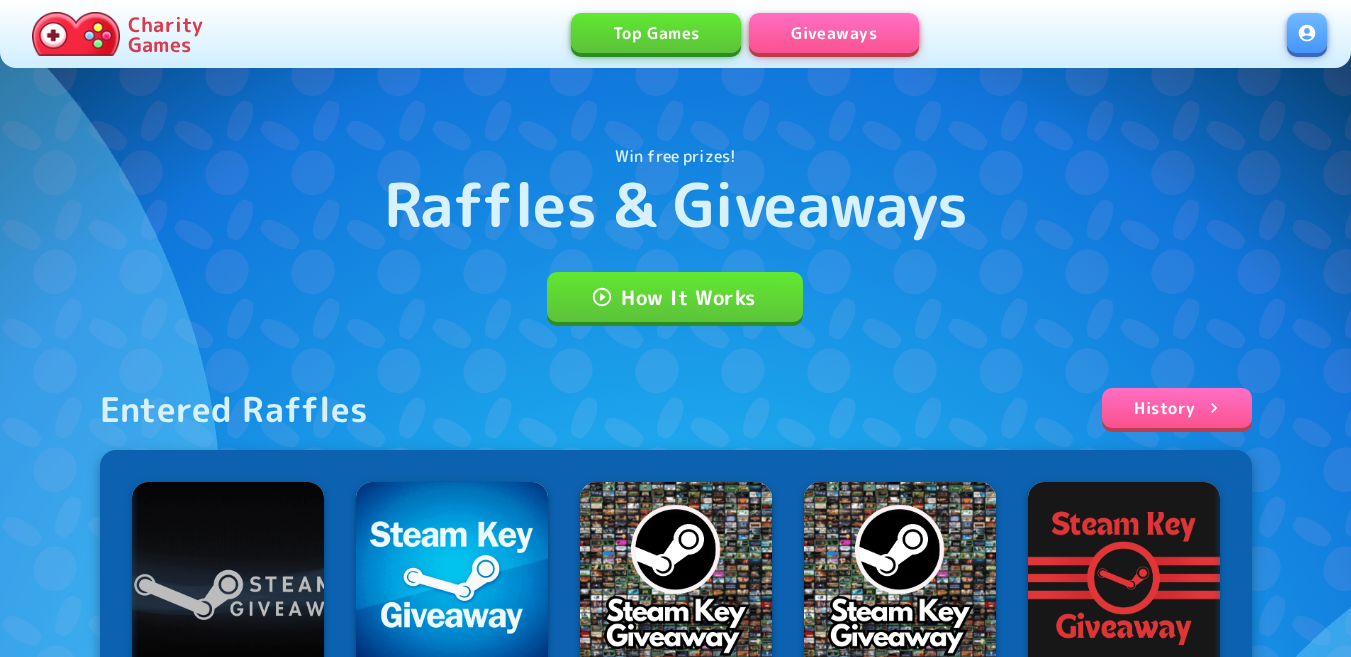 click at bounding box center [1307, 33] 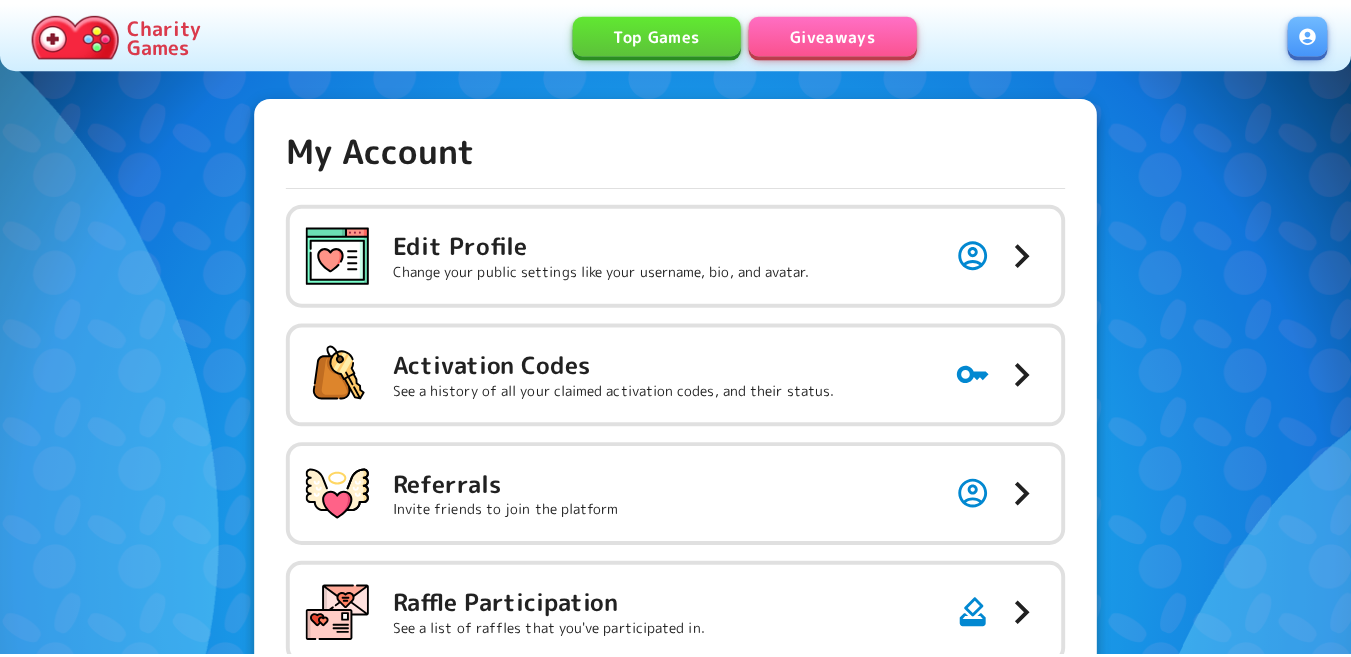 scroll, scrollTop: 0, scrollLeft: 0, axis: both 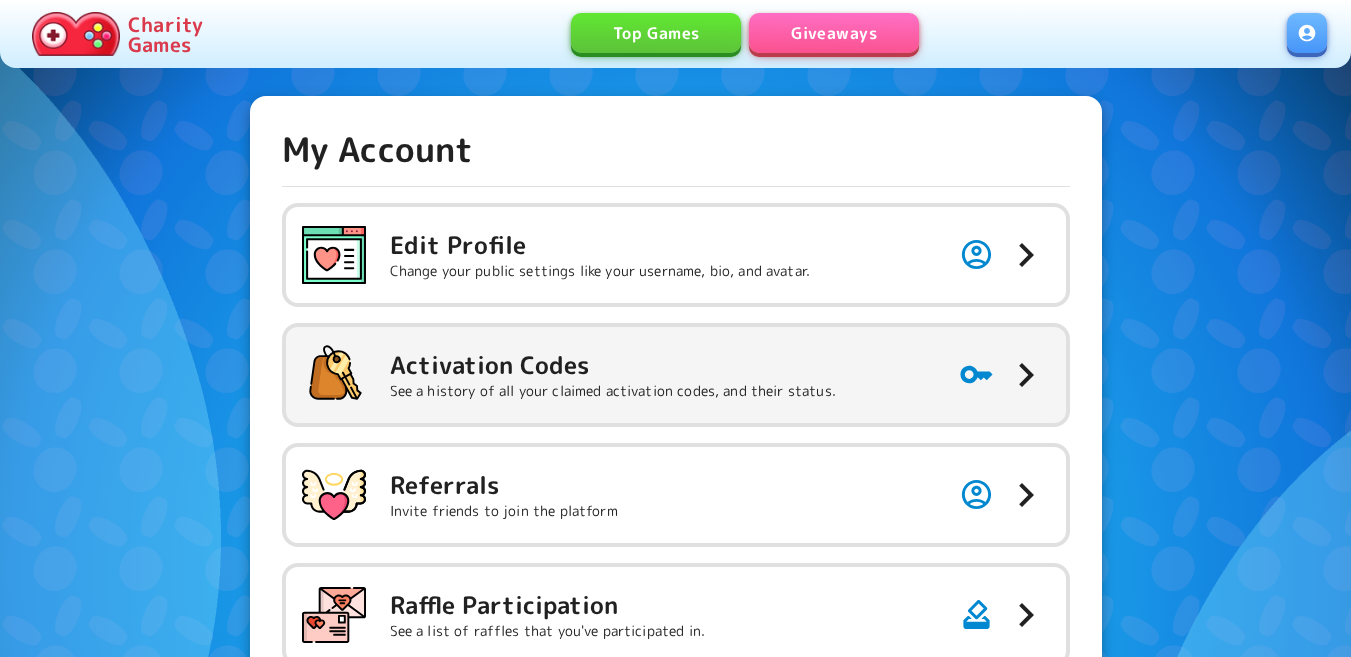 click on "Activation Codes" at bounding box center [613, 365] 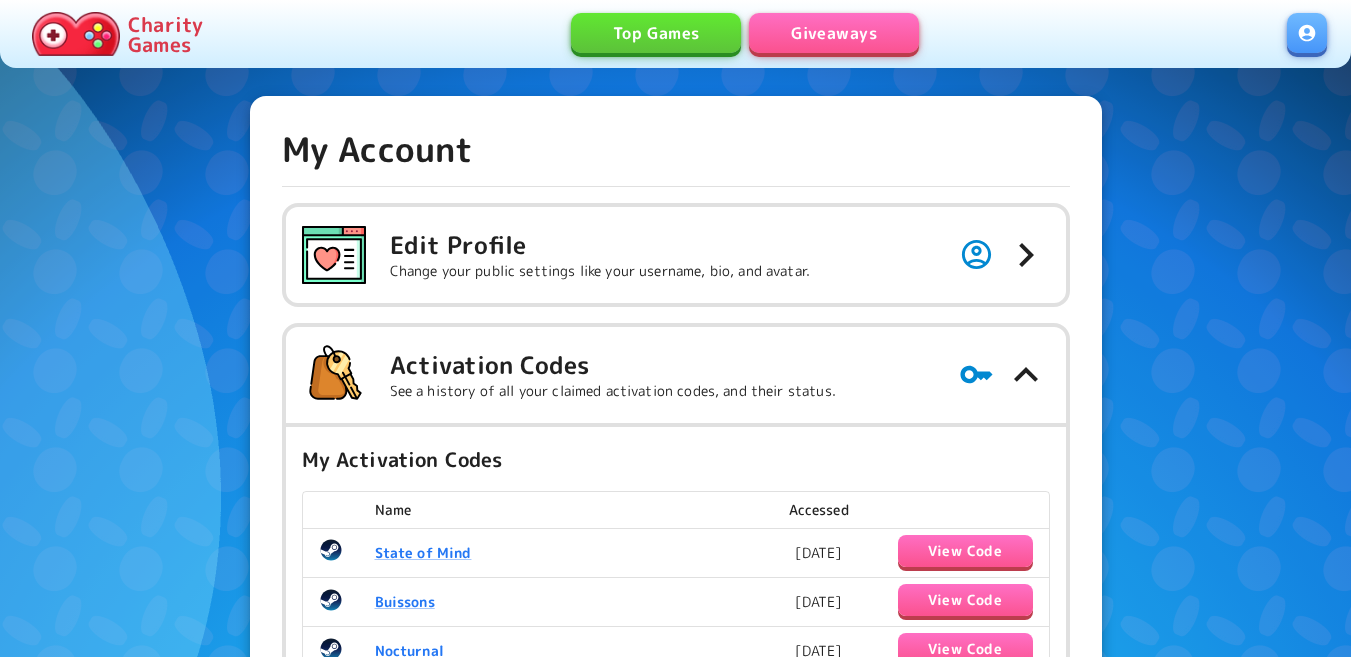 click on "Giveaways" at bounding box center [834, 33] 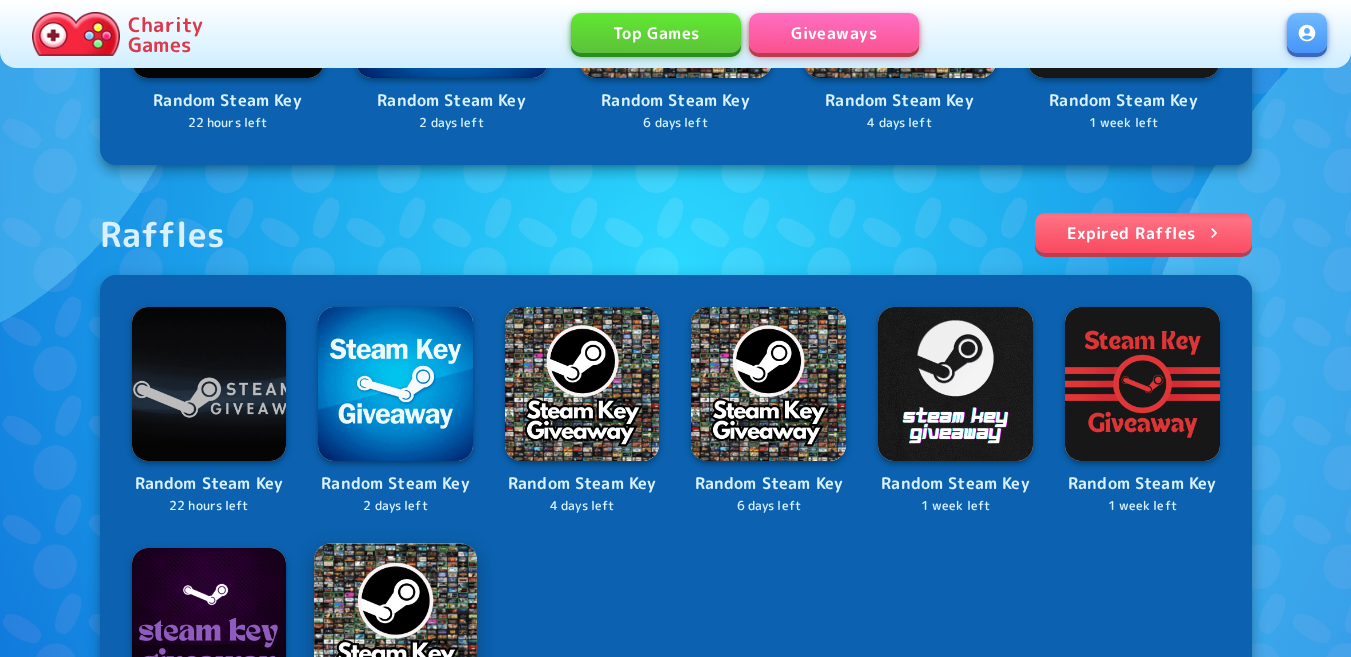 scroll, scrollTop: 800, scrollLeft: 0, axis: vertical 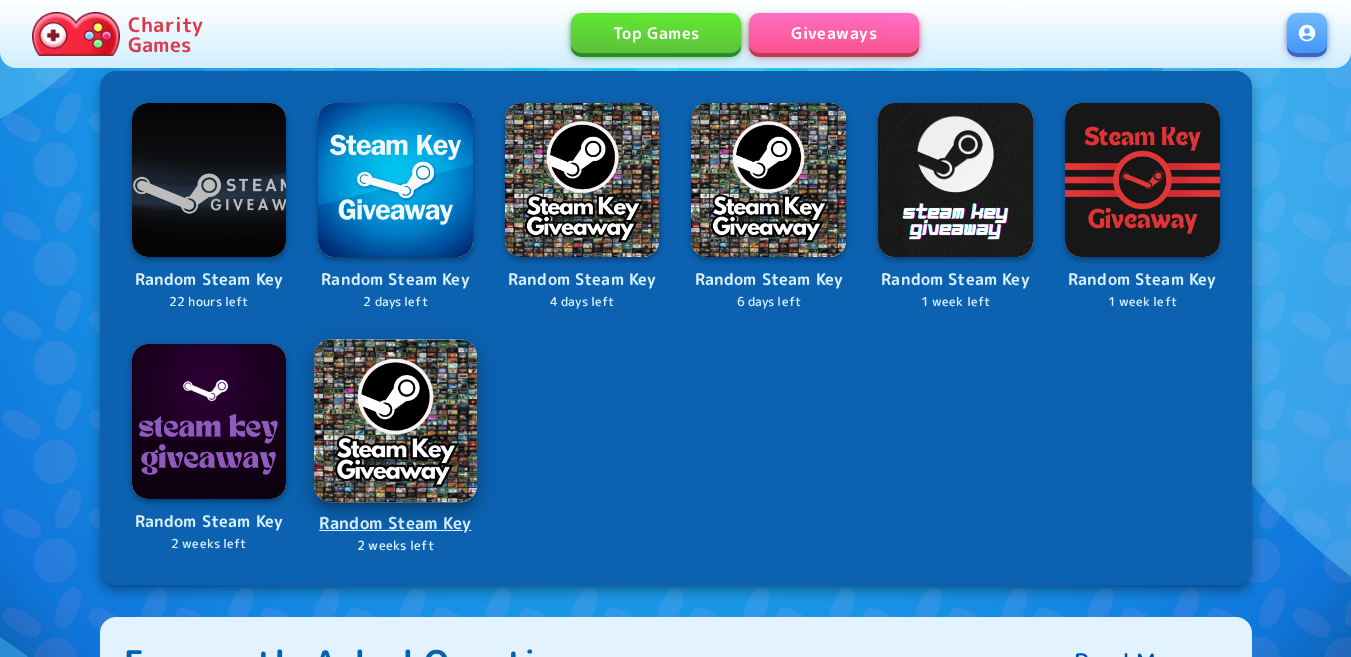 click at bounding box center [395, 420] 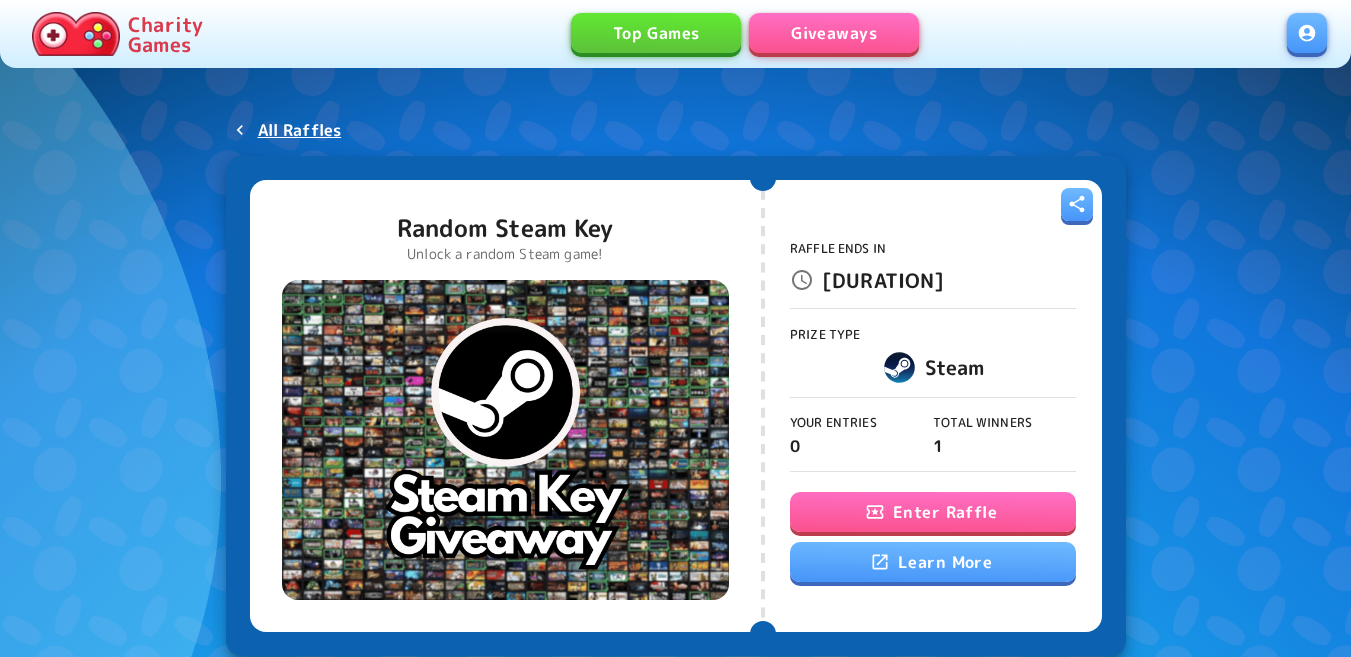 scroll, scrollTop: 0, scrollLeft: 0, axis: both 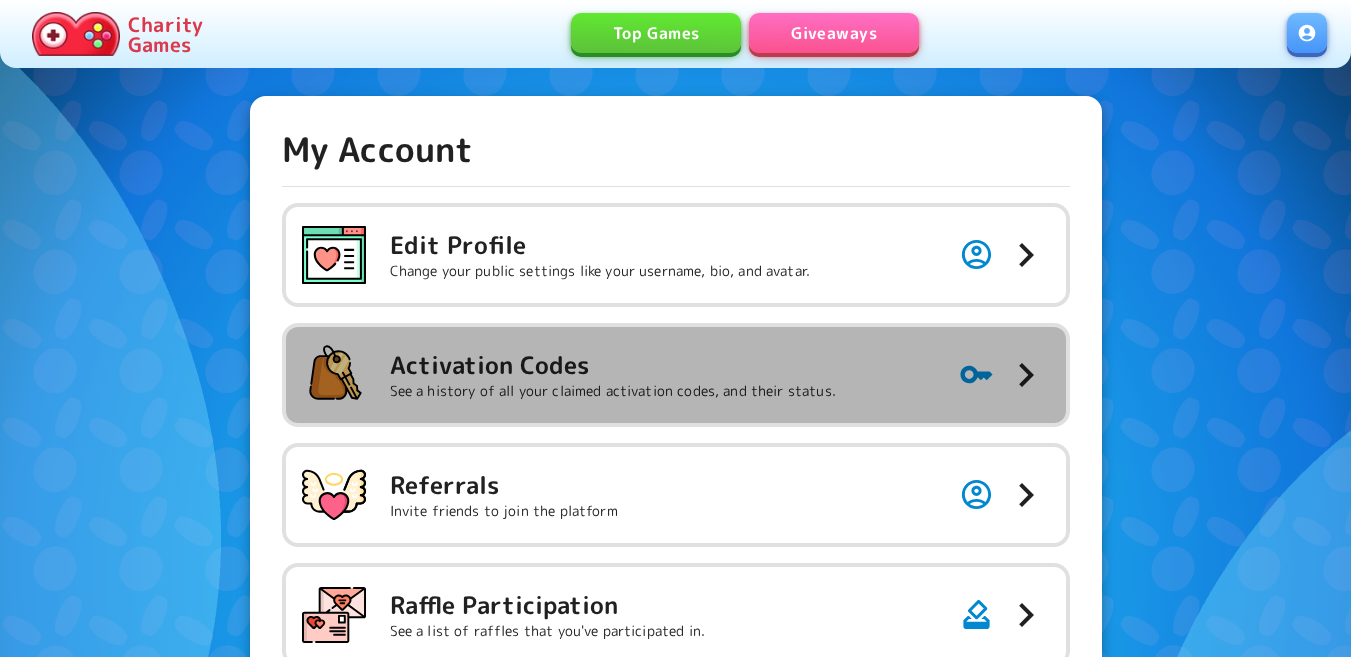 click on "See a history of all your claimed activation codes, and their status." at bounding box center (613, 391) 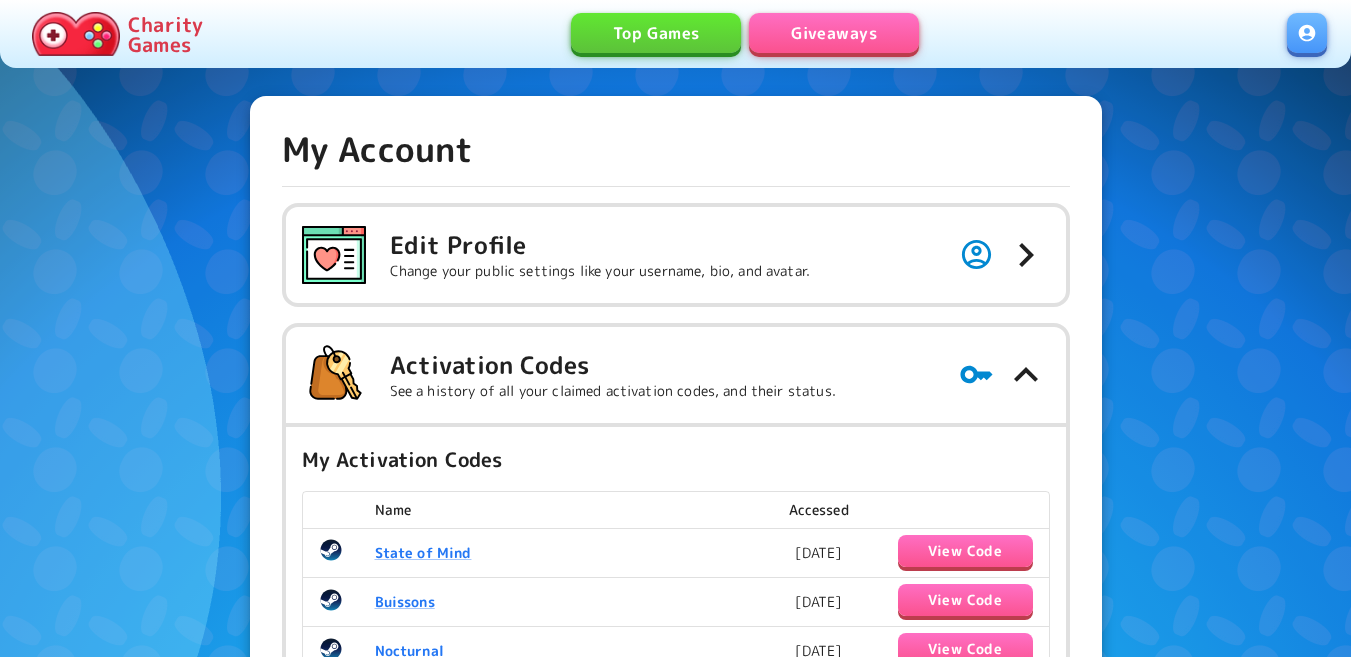 click on "Giveaways" at bounding box center [834, 33] 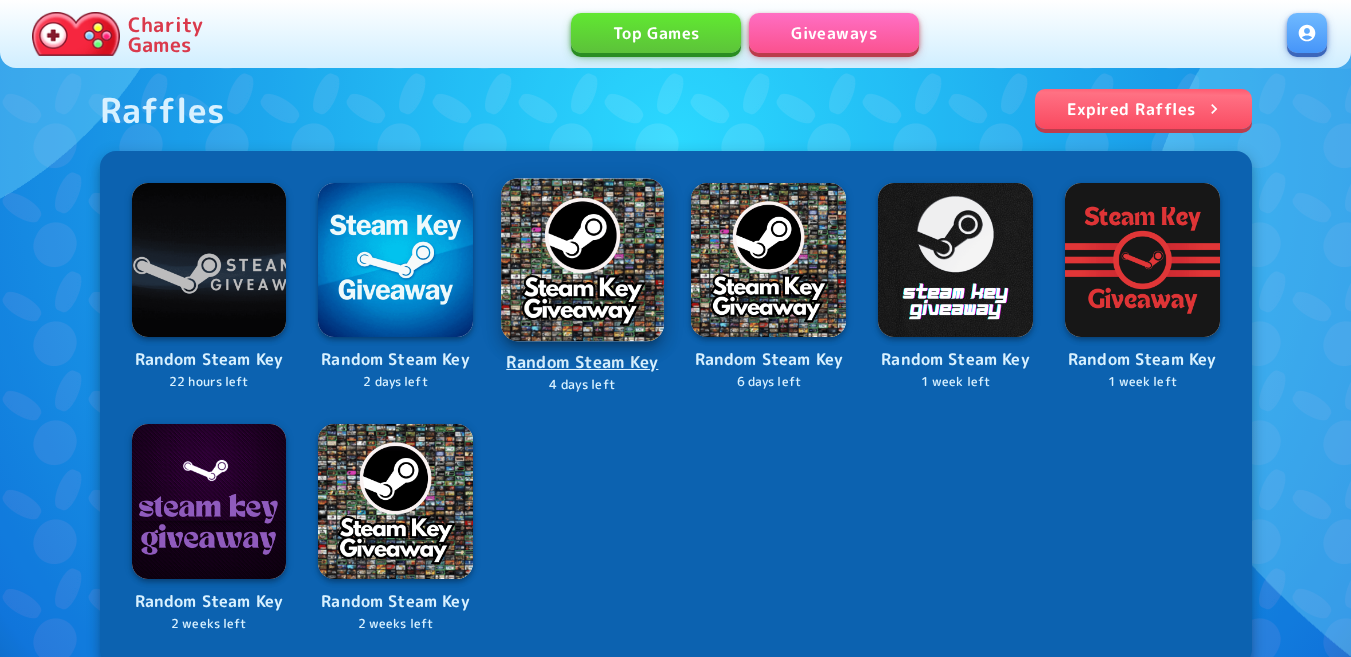 scroll, scrollTop: 800, scrollLeft: 0, axis: vertical 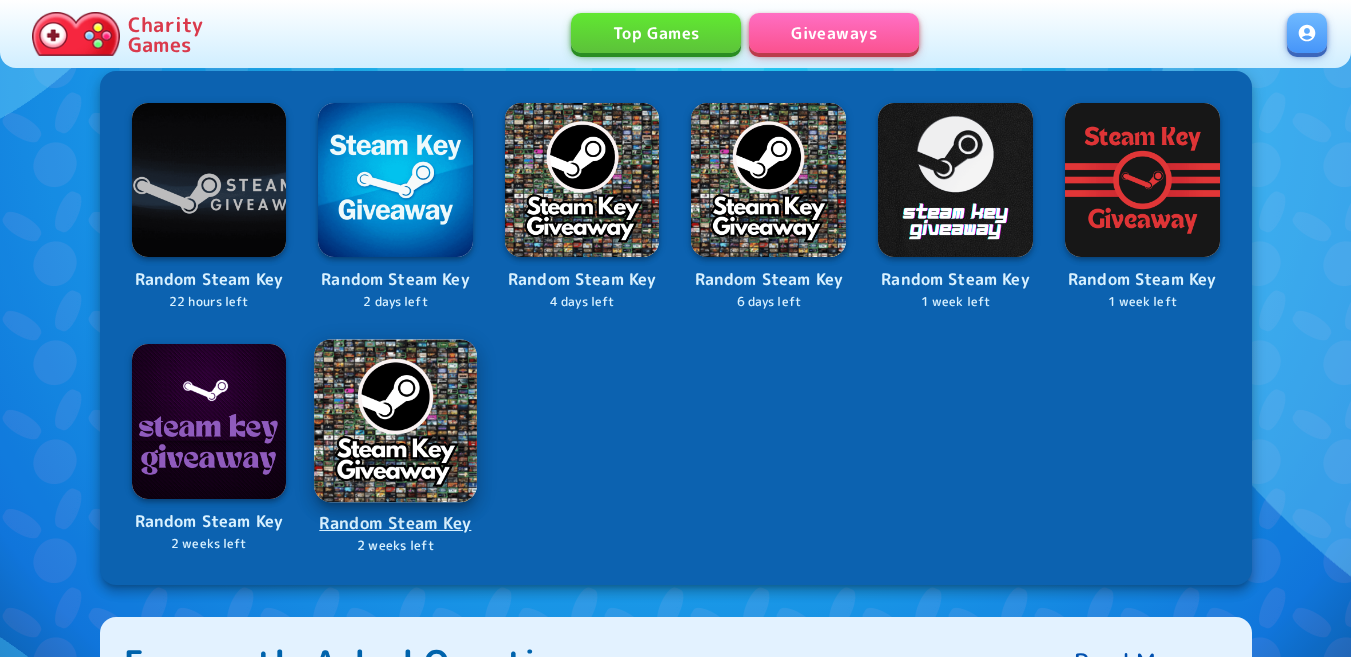 click at bounding box center [395, 420] 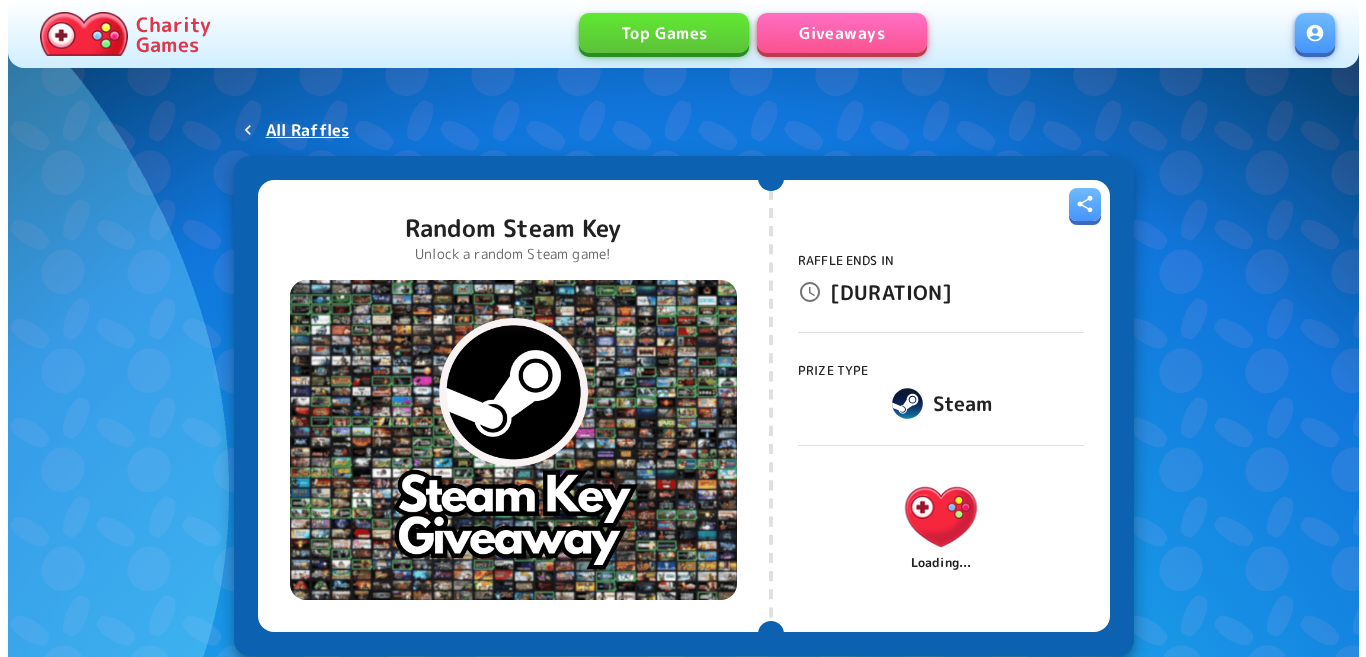 scroll, scrollTop: 0, scrollLeft: 0, axis: both 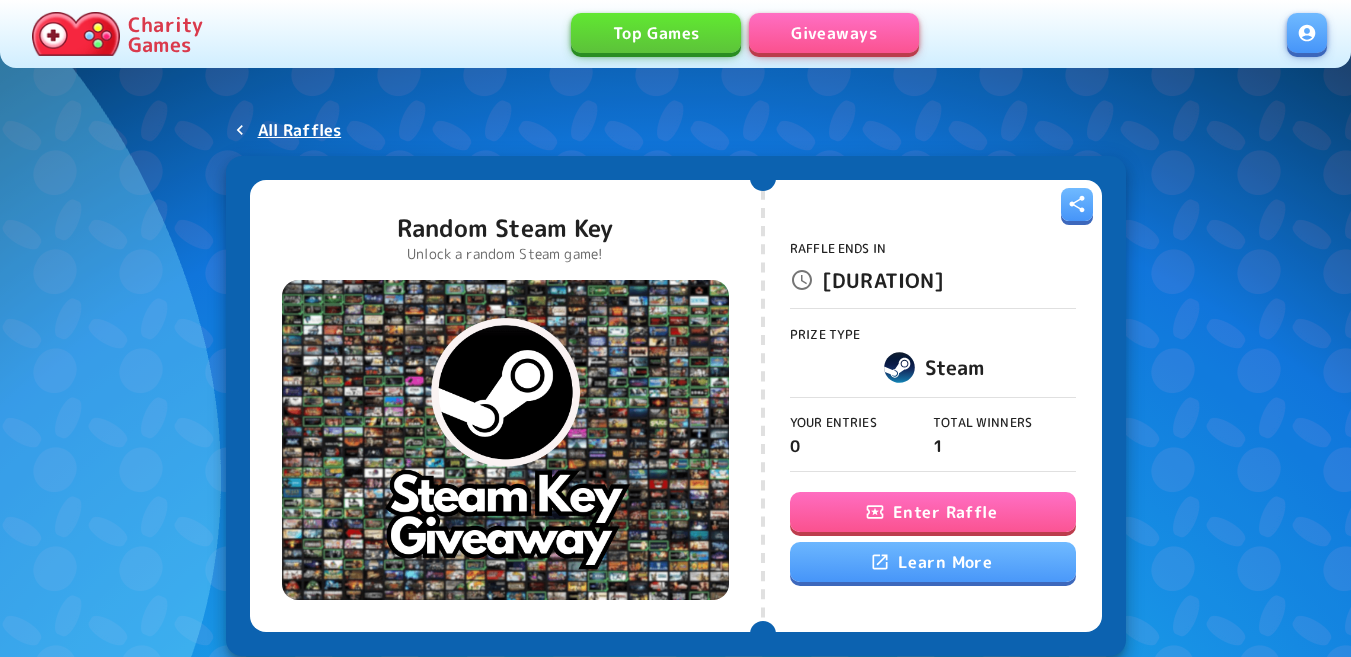 click on "Enter Raffle" at bounding box center (933, 512) 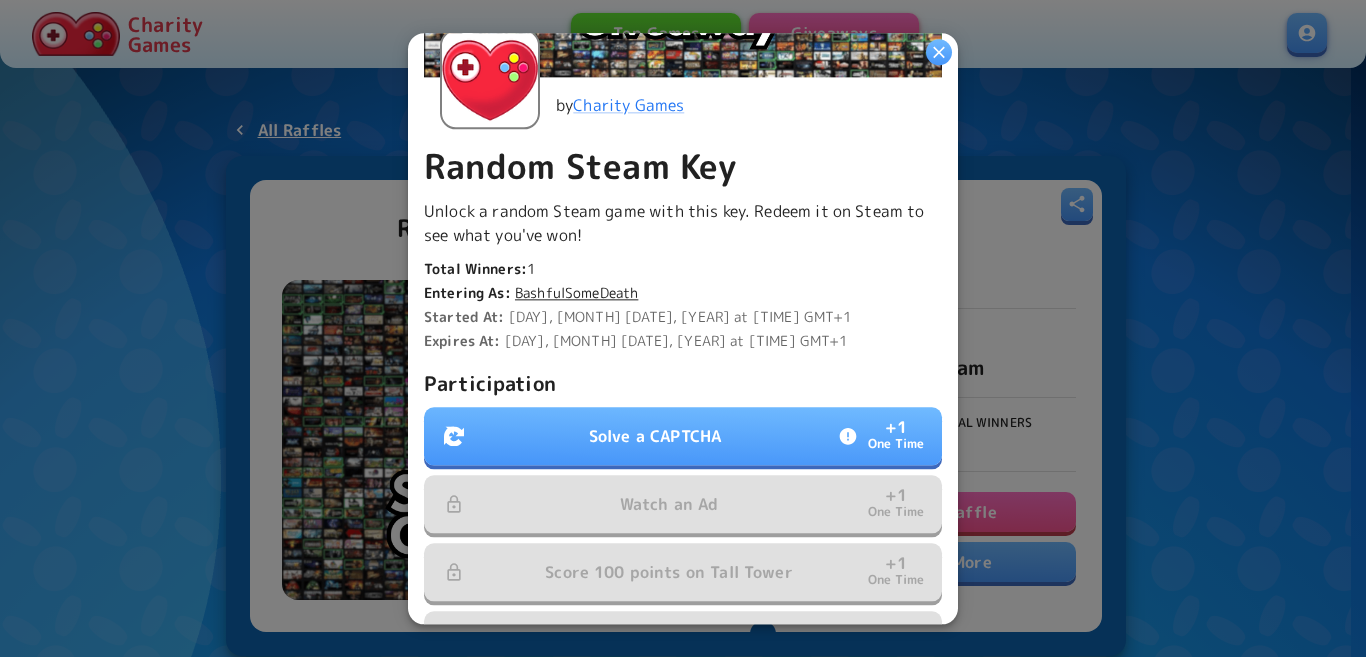 scroll, scrollTop: 400, scrollLeft: 0, axis: vertical 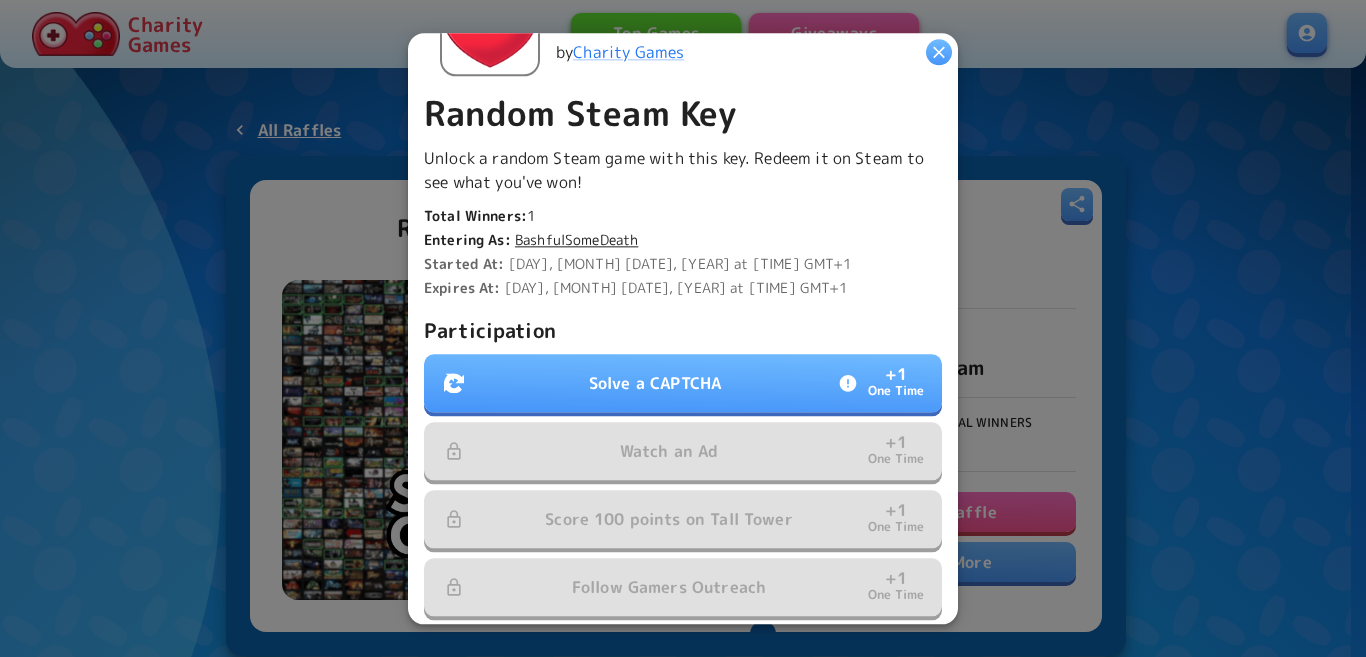 click on "Solve a CAPTCHA + 1 One Time" at bounding box center [683, 383] 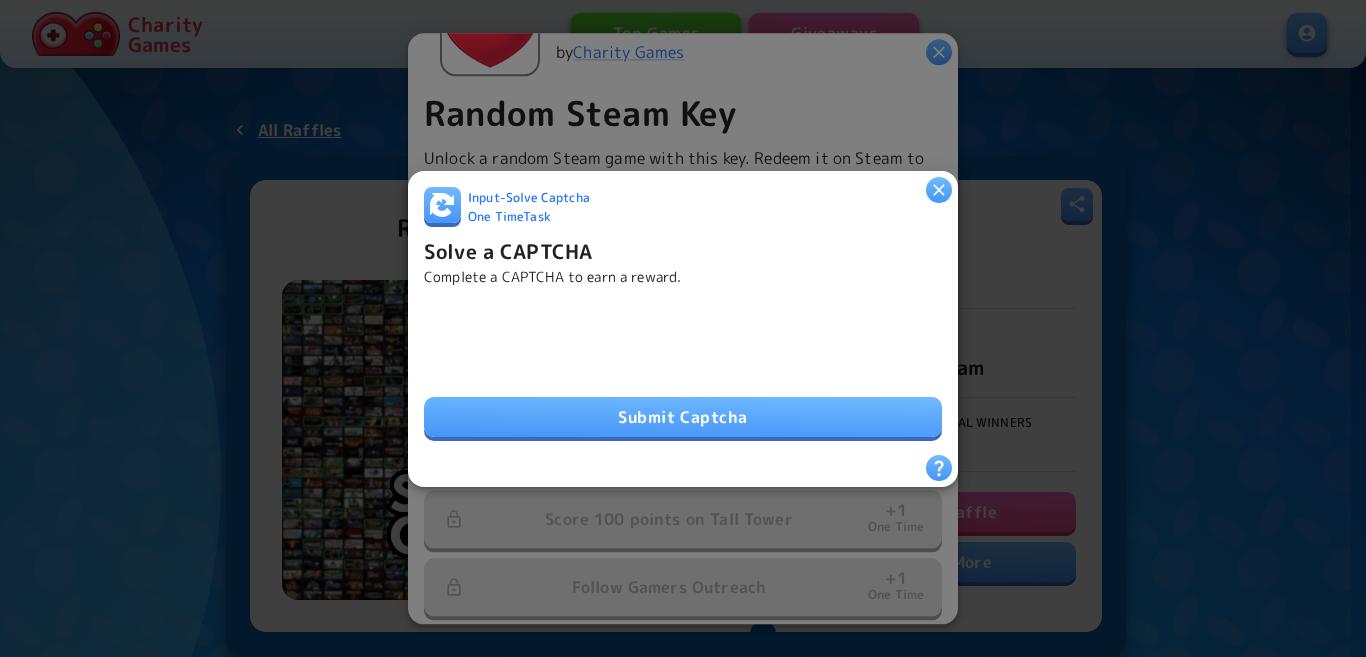 click on "Submit Captcha" at bounding box center [683, 417] 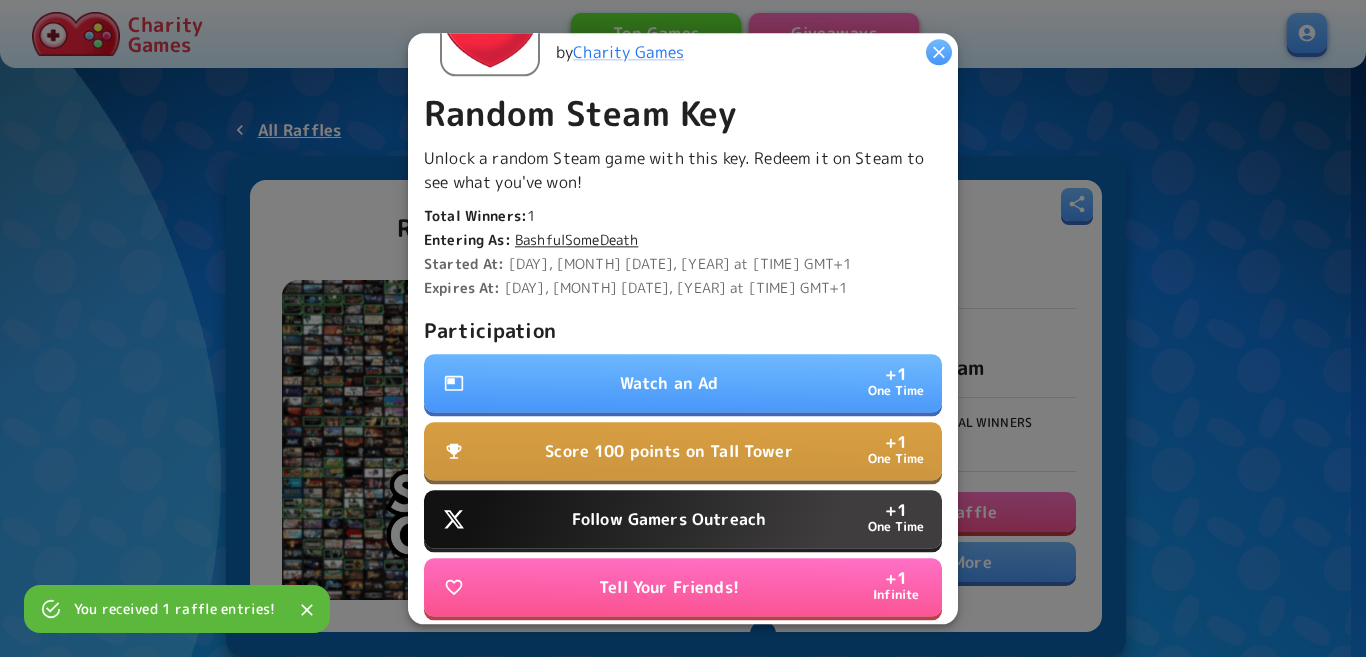 click on "Watch an Ad + 1 One Time" at bounding box center [683, 383] 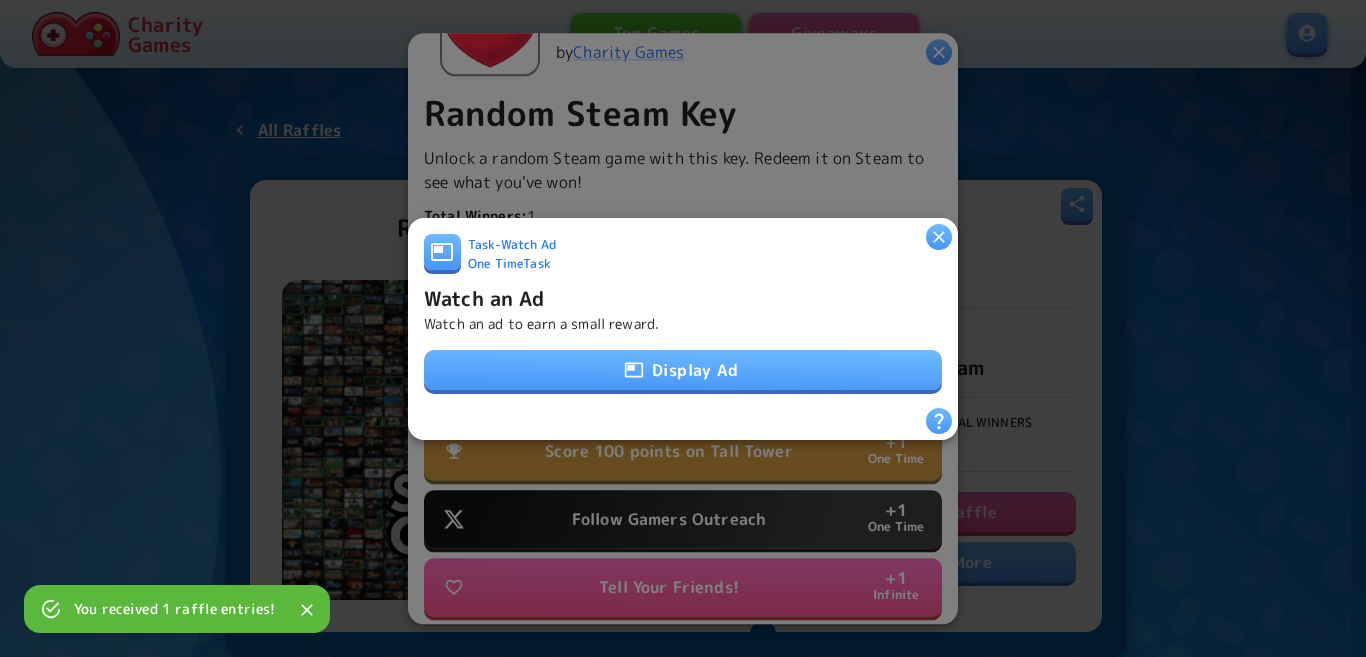 click on "Display Ad" at bounding box center (683, 370) 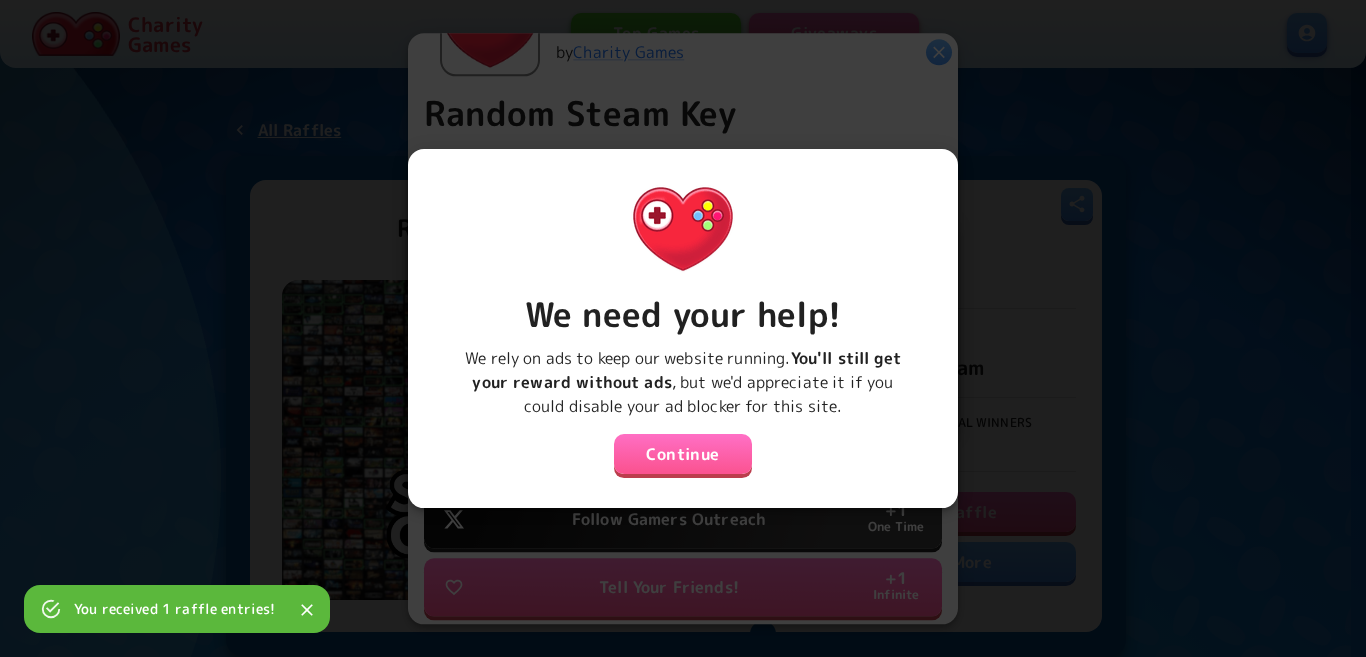 click on "Continue" at bounding box center [683, 454] 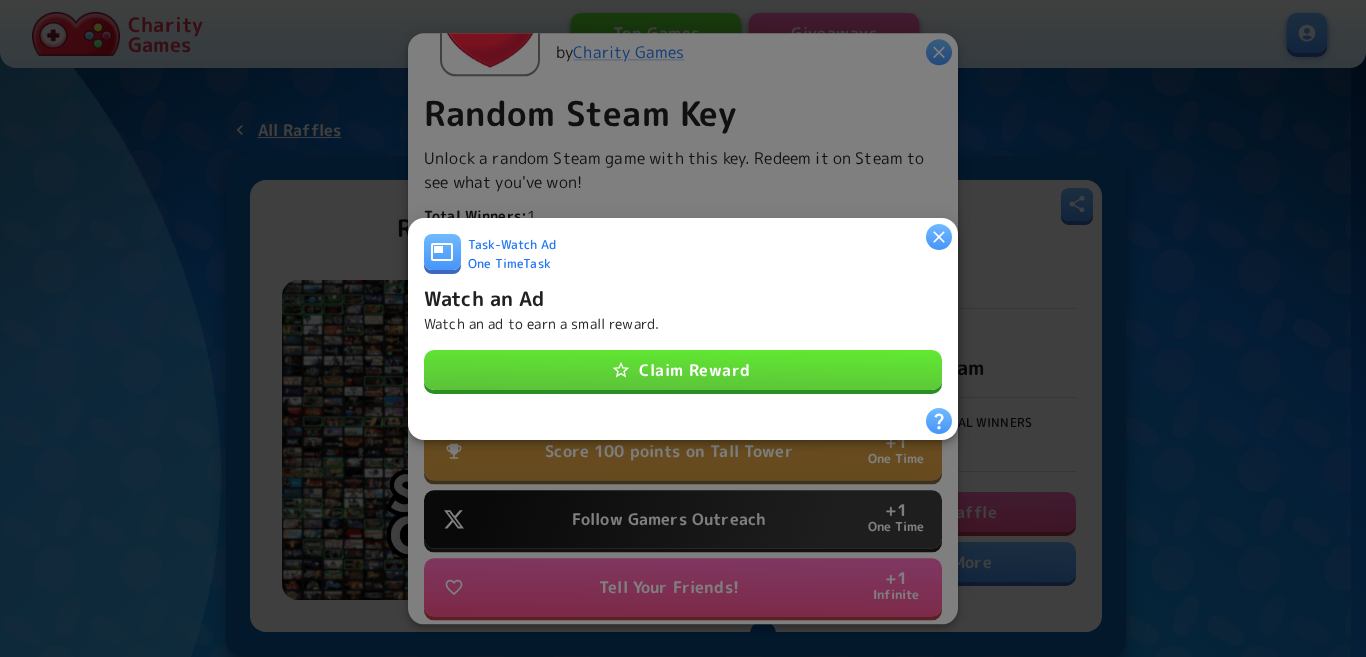 click on "Claim Reward" at bounding box center (683, 370) 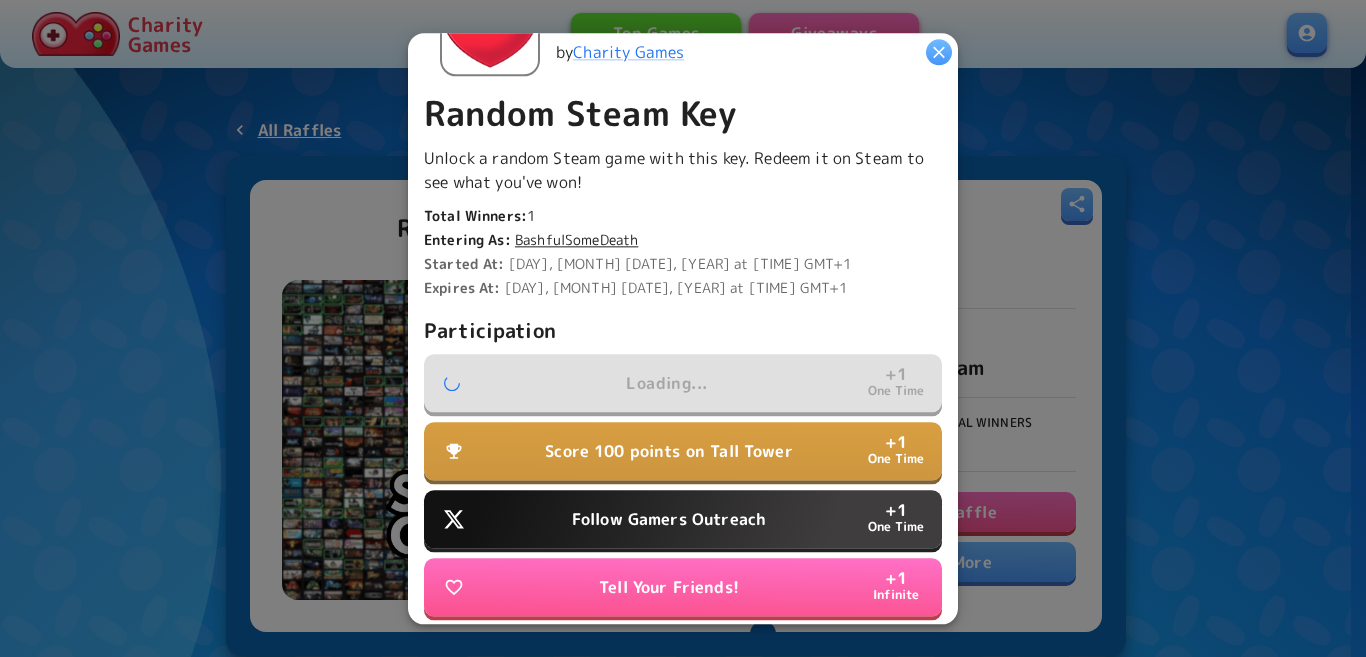 click on "Follow Gamers Outreach" at bounding box center [669, 519] 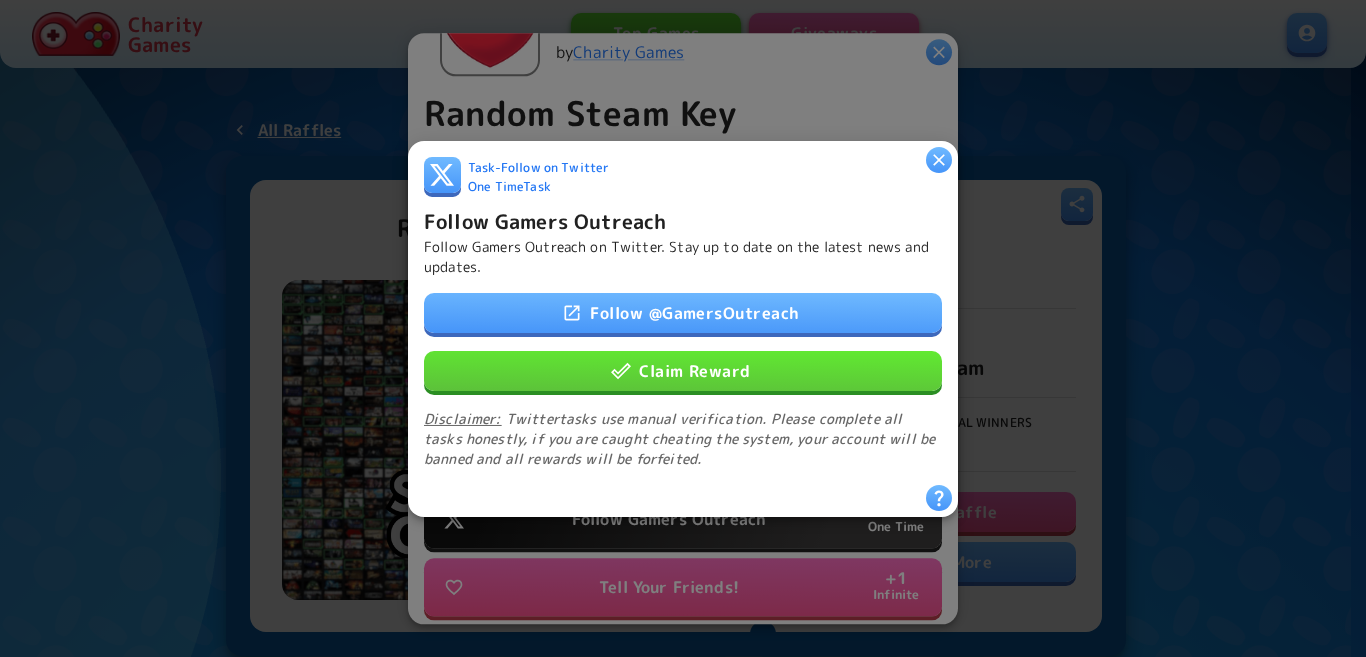 click on "Claim Reward" at bounding box center (683, 370) 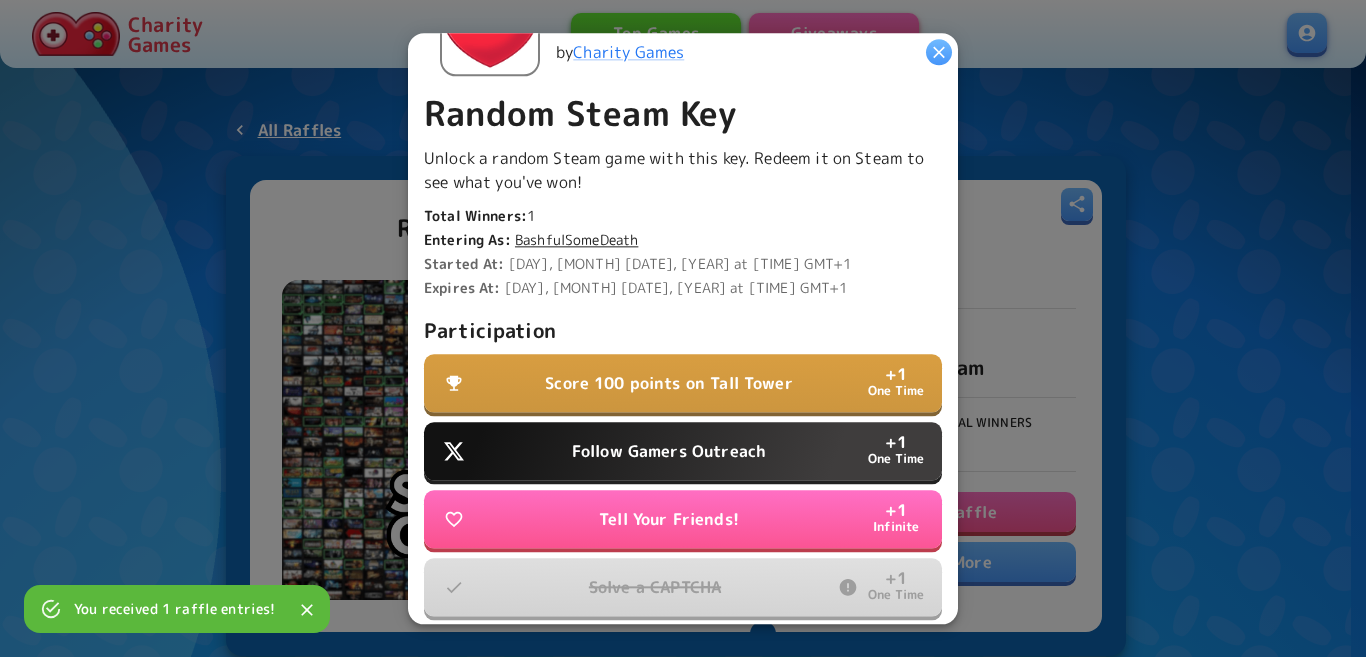 scroll, scrollTop: 545, scrollLeft: 0, axis: vertical 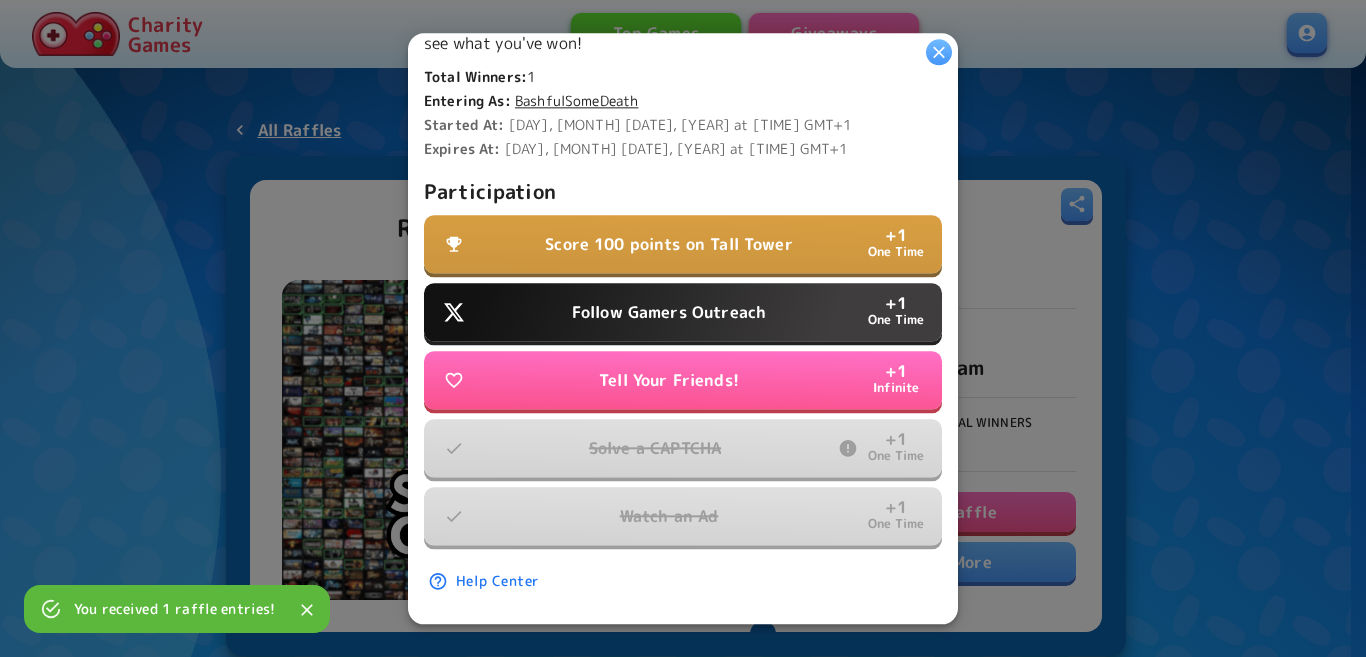 click on "Follow Gamers Outreach" at bounding box center [669, 312] 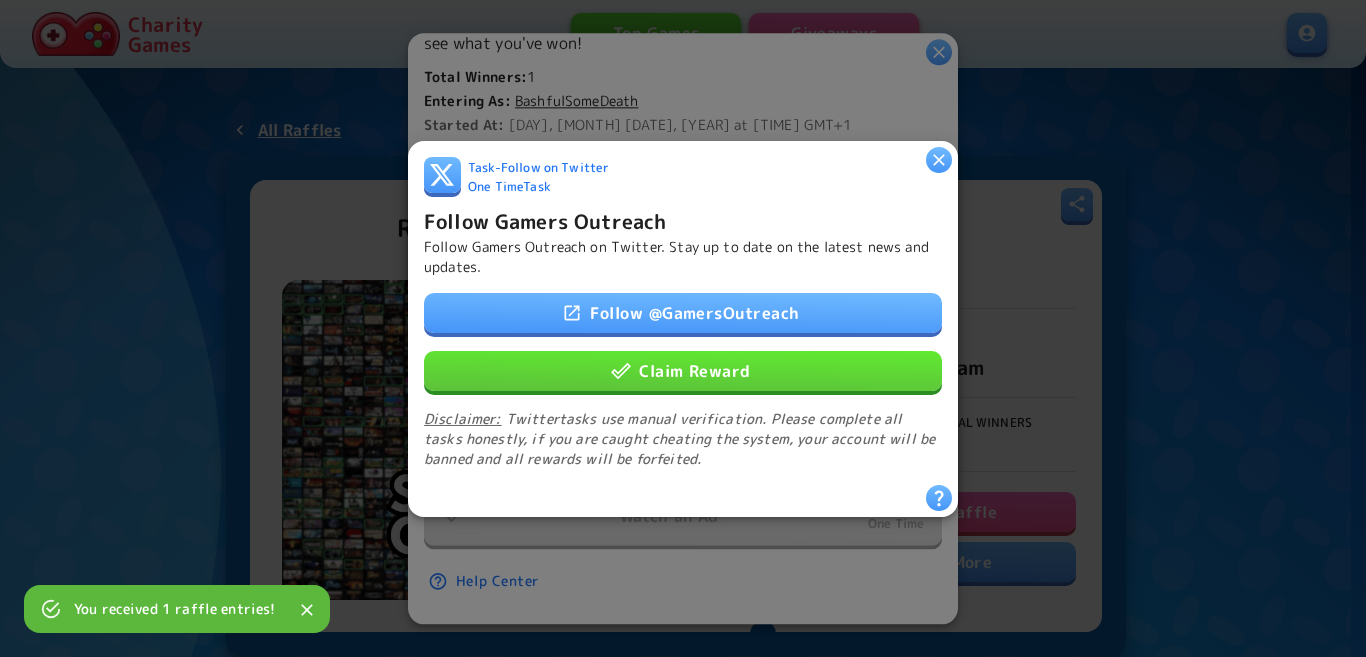 click on "Claim Reward" at bounding box center [683, 370] 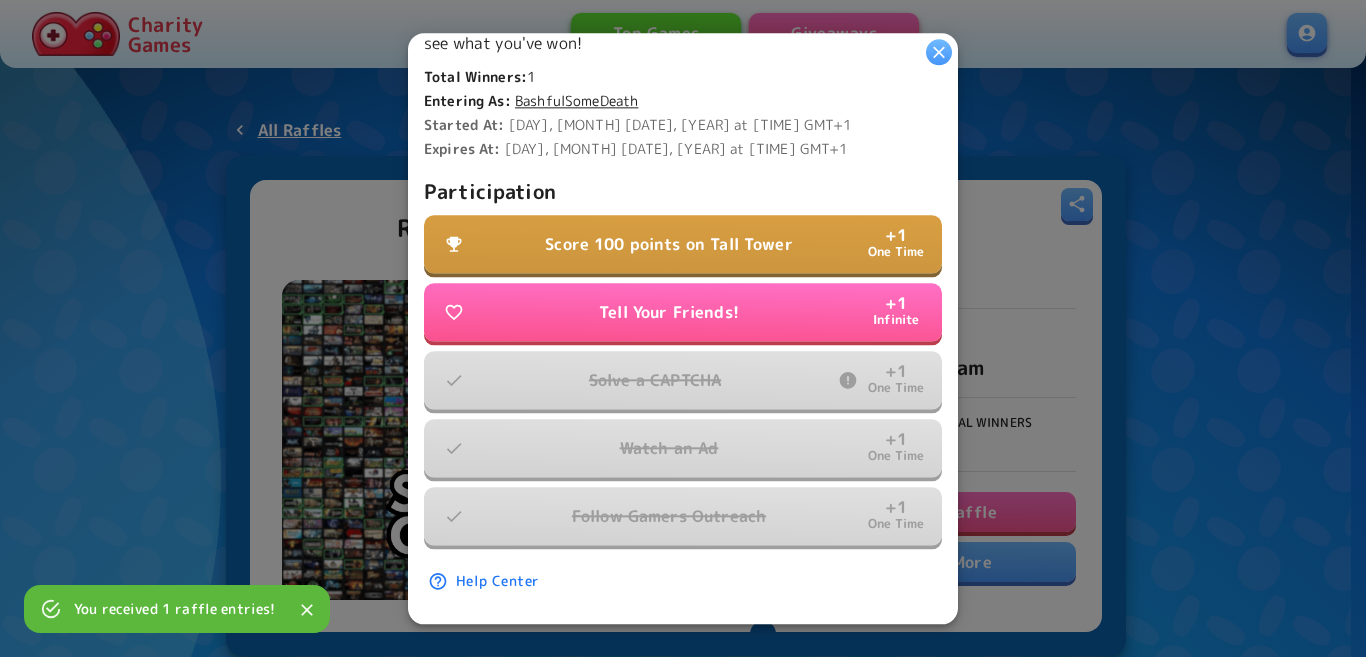 click on "Score 100 points on Tall Tower" at bounding box center (669, 244) 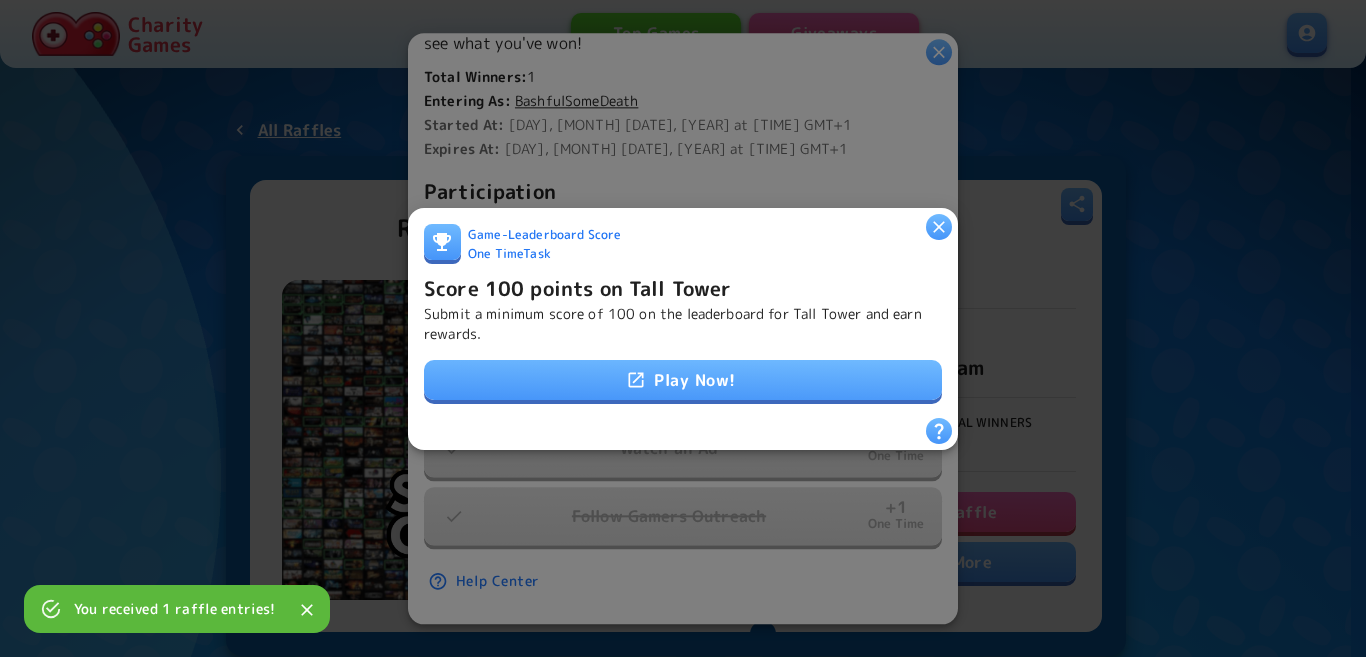 click on "Play Now!" at bounding box center [683, 380] 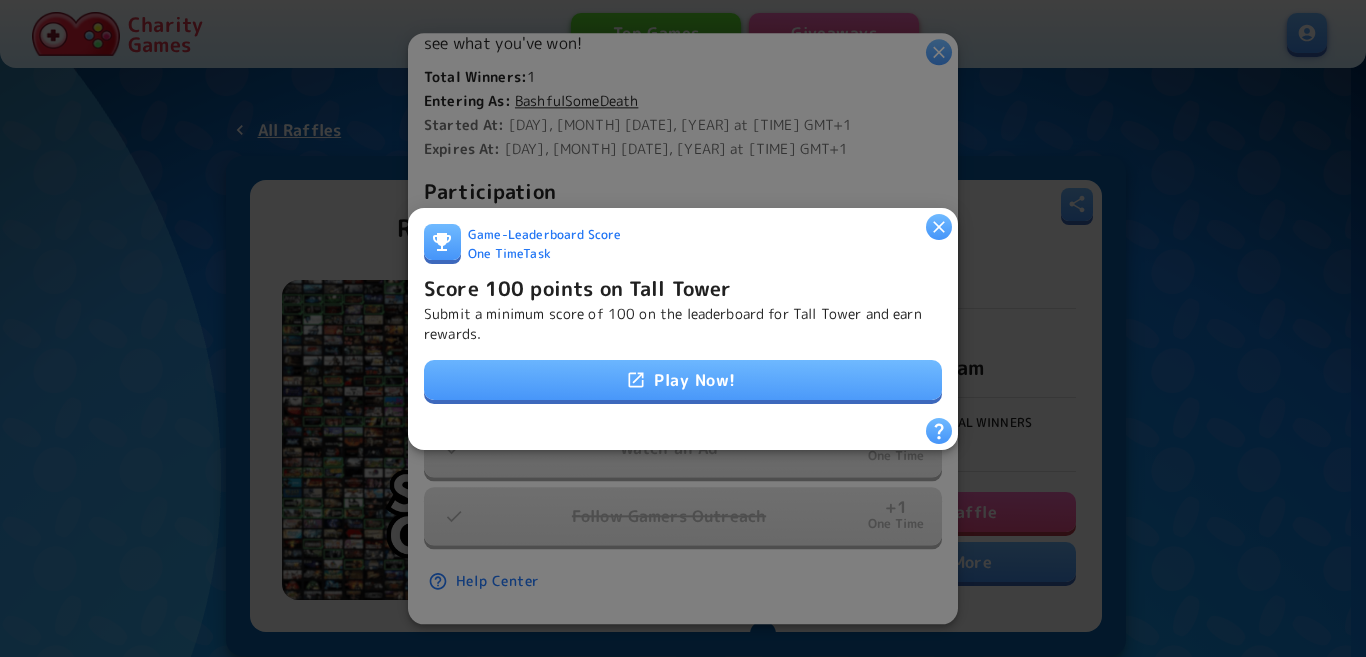 click on "Score 100 points on Tall Tower" at bounding box center (578, 287) 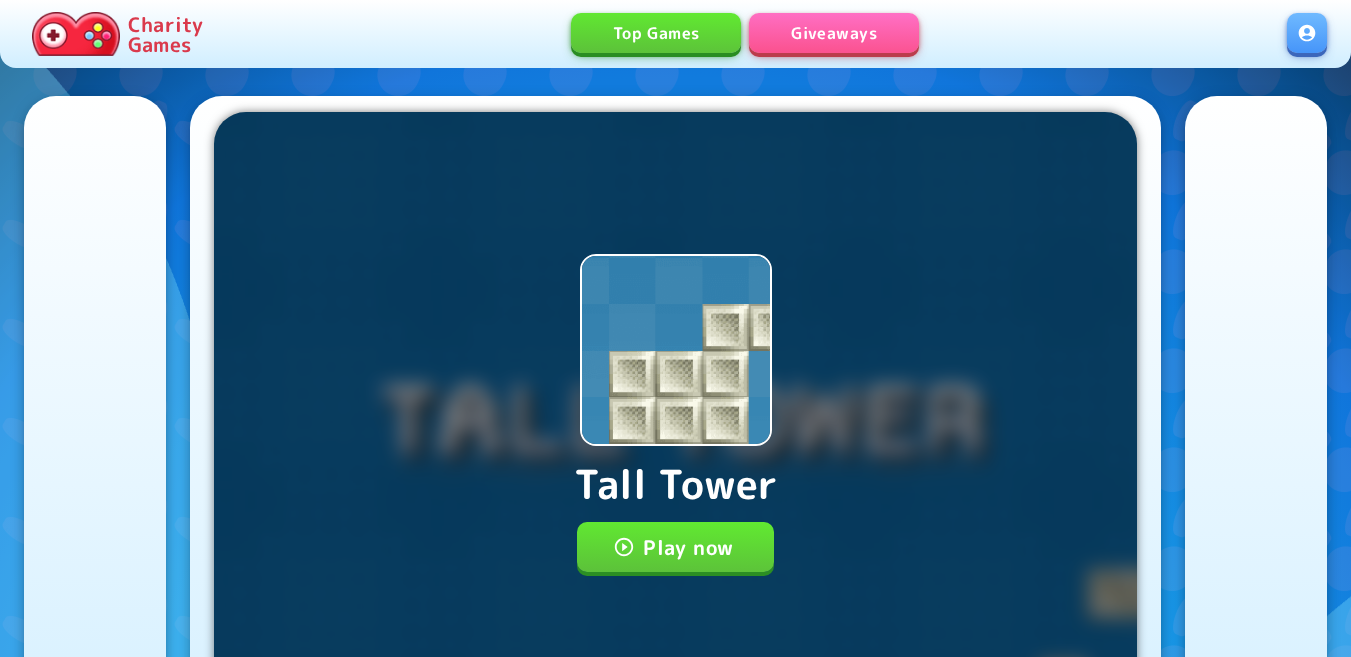 scroll, scrollTop: 0, scrollLeft: 0, axis: both 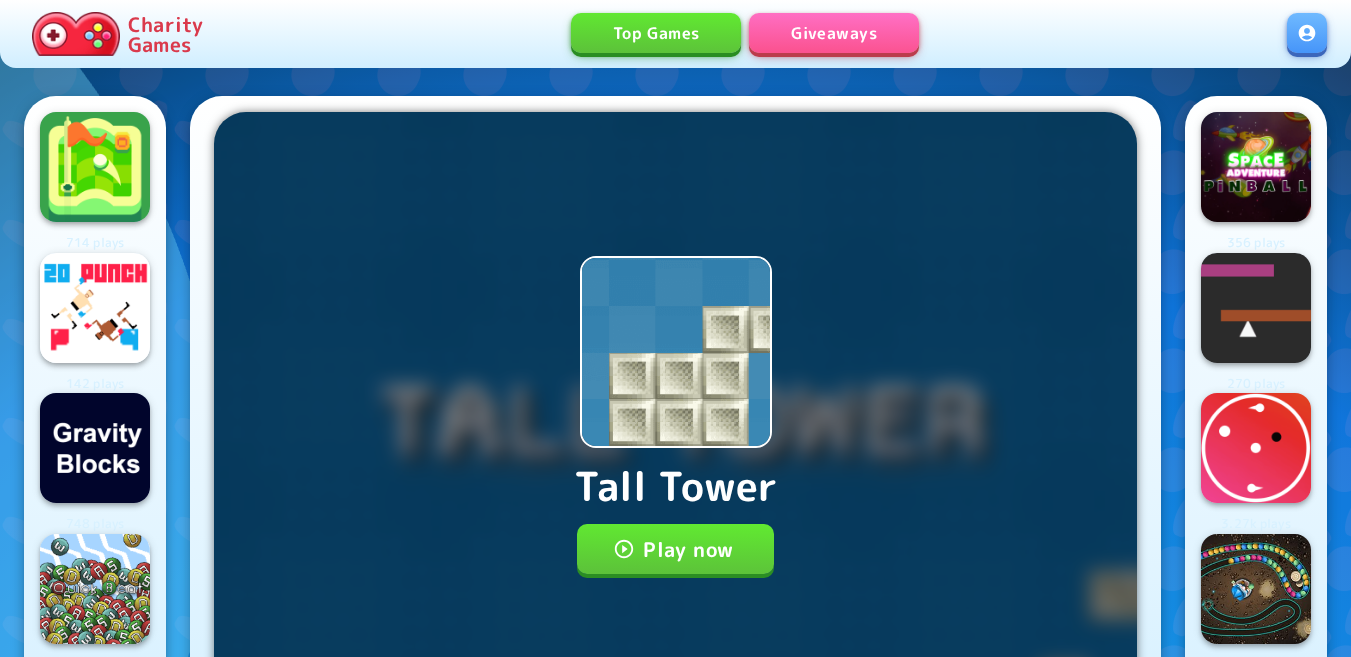 click on "Play now" at bounding box center [675, 549] 